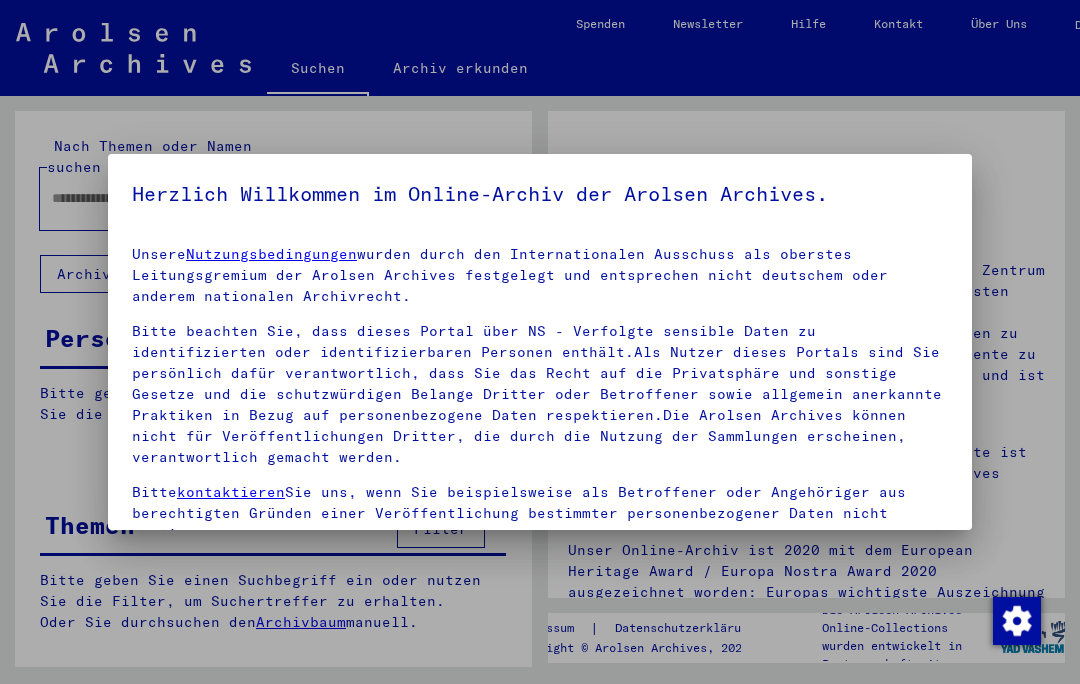 scroll, scrollTop: 0, scrollLeft: 0, axis: both 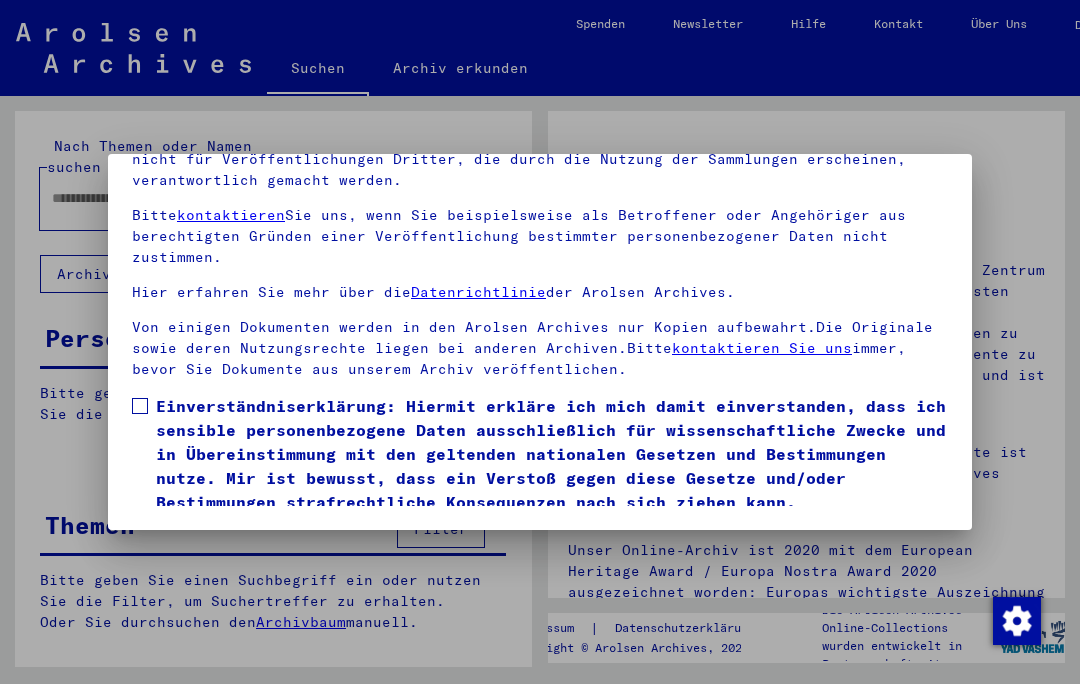 click on "Einverständniserklärung: Hiermit erkläre ich mich damit einverstanden, dass ich sensible personenbezogene Daten ausschließlich für wissenschaftliche Zwecke und in Übereinstimmung mit den geltenden nationalen Gesetzen und Bestimmungen nutze. Mir ist bewusst, dass ein Verstoß gegen diese Gesetze und/oder Bestimmungen strafrechtliche Konsequenzen nach sich ziehen kann." at bounding box center [540, 454] 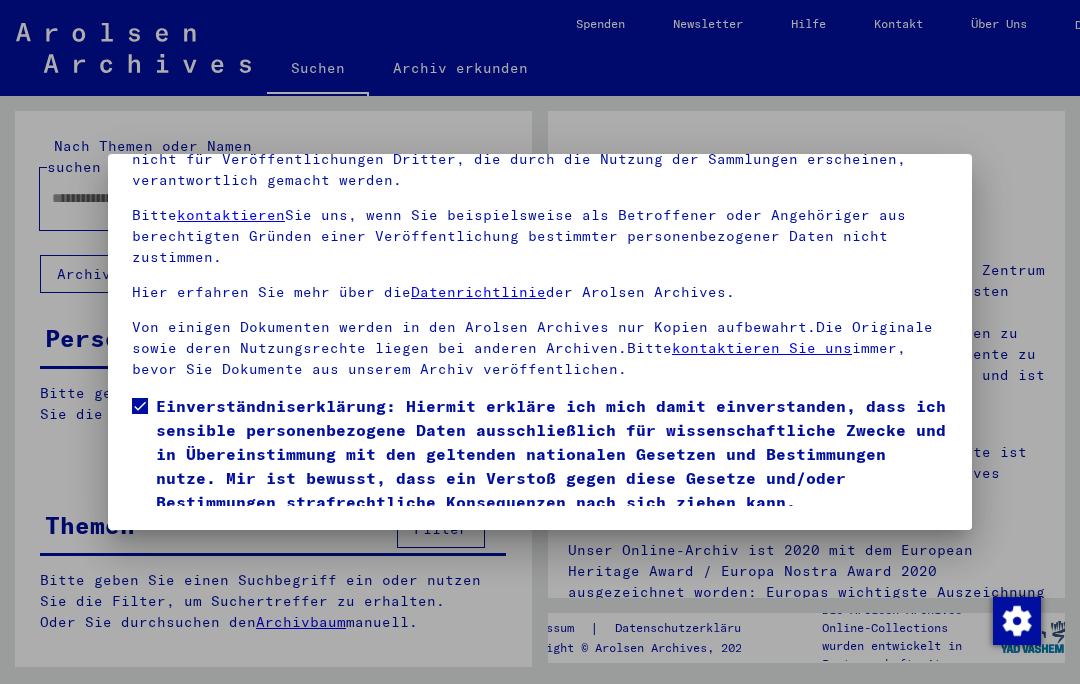 click on "Ich stimme zu" at bounding box center [207, 543] 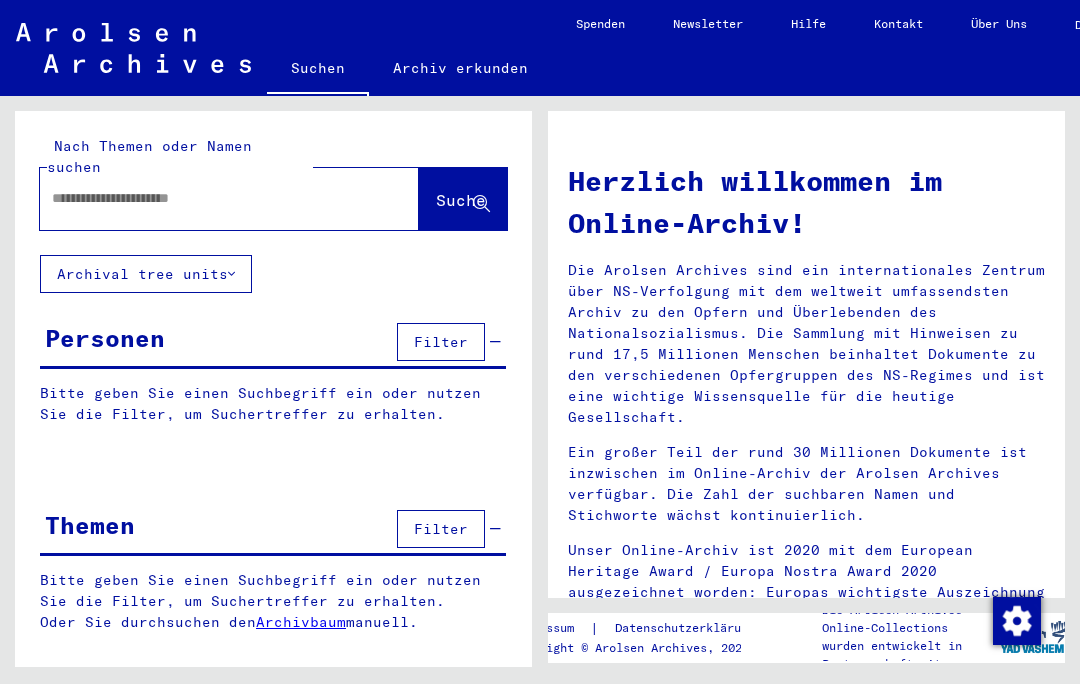 click at bounding box center [205, 198] 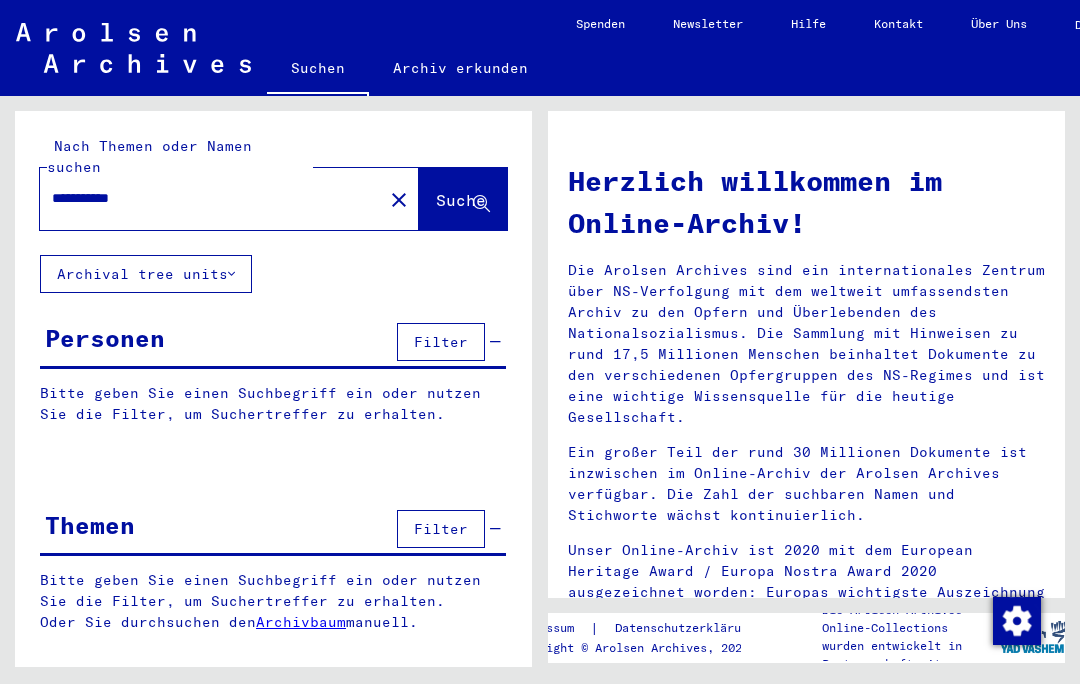 type on "**********" 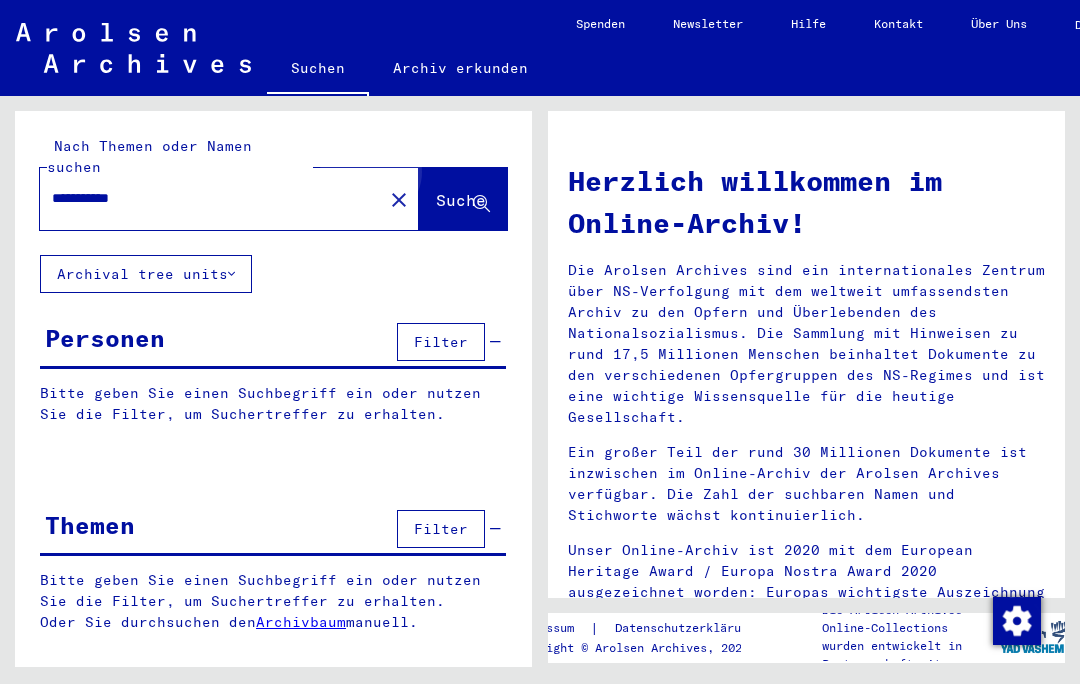 click on "Suche" at bounding box center (461, 200) 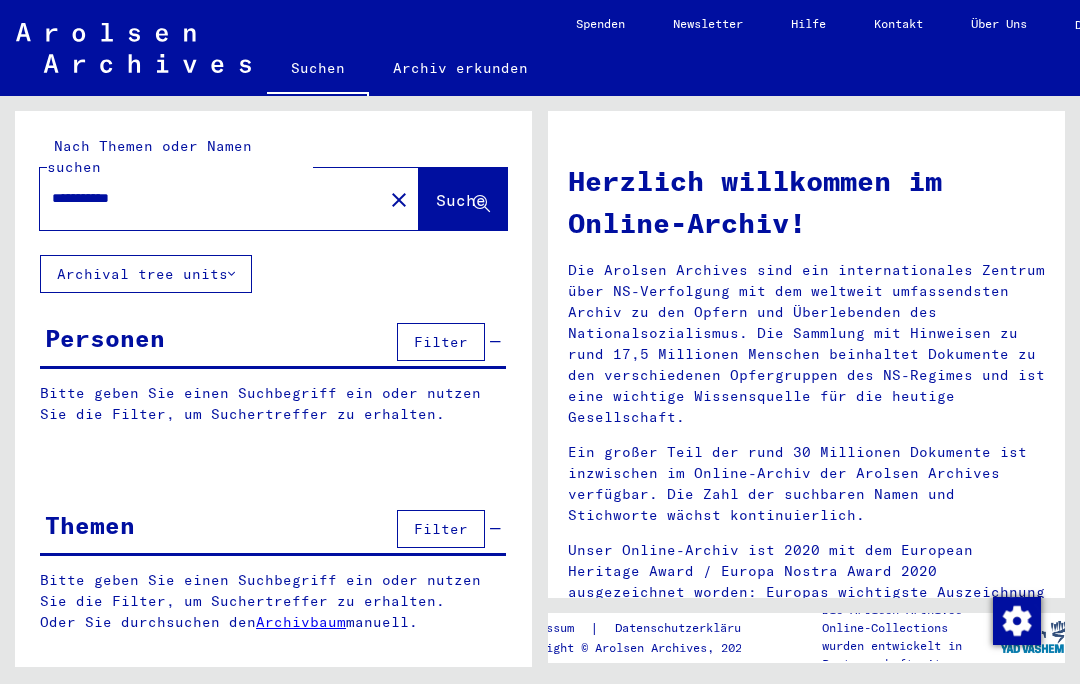 click on "Suche" at bounding box center [461, 200] 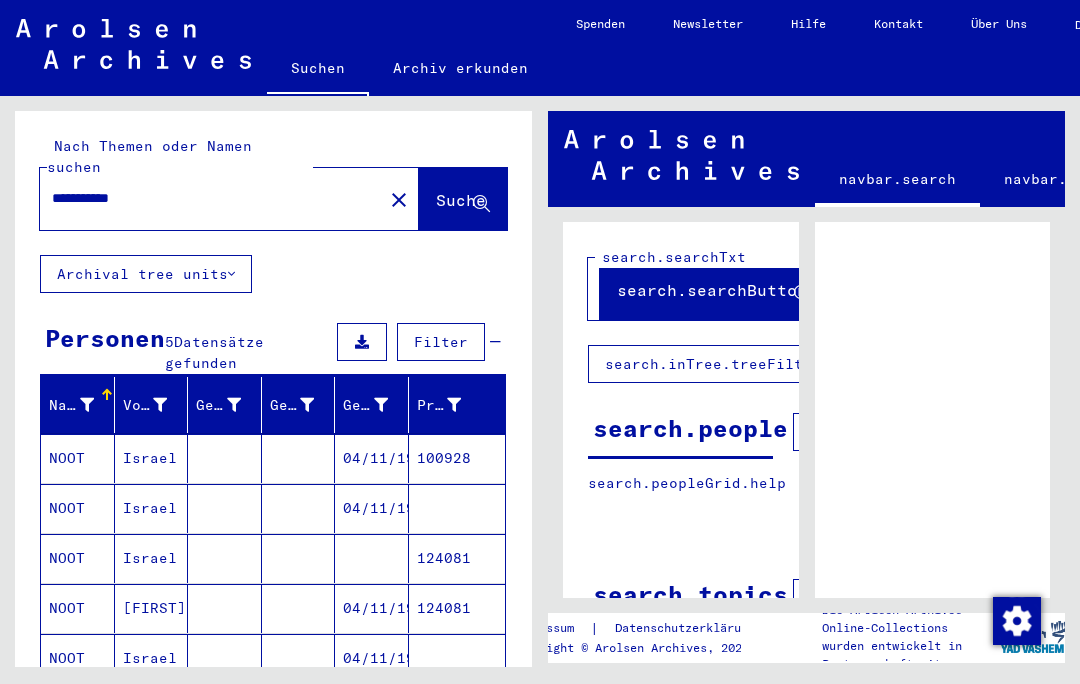 click at bounding box center [299, 458] 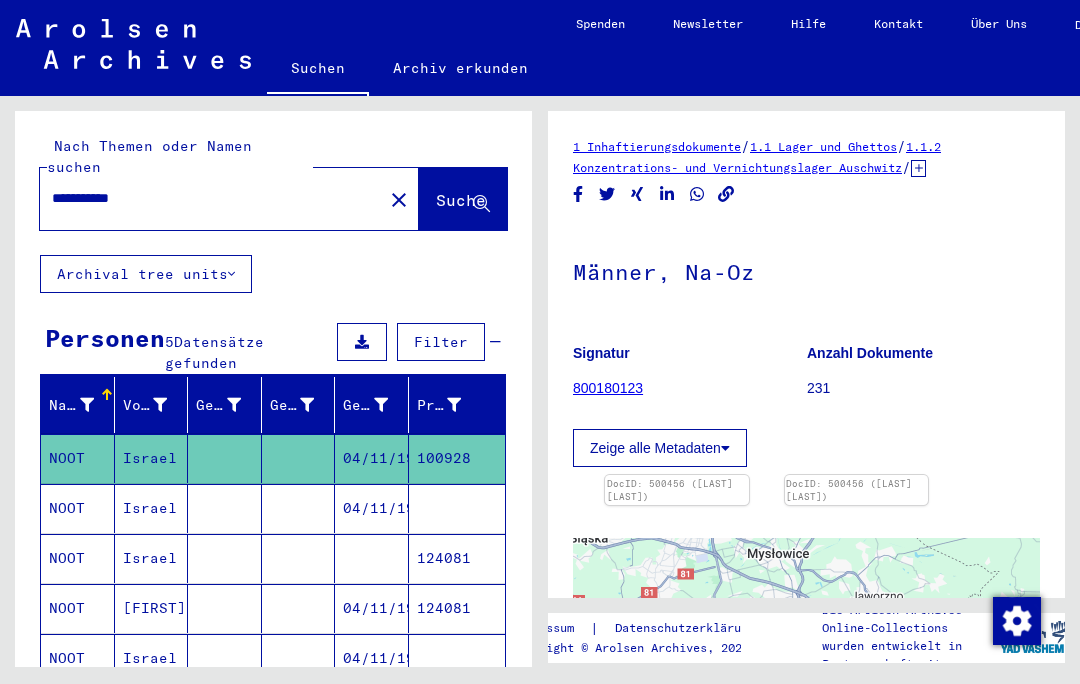 scroll, scrollTop: 0, scrollLeft: 0, axis: both 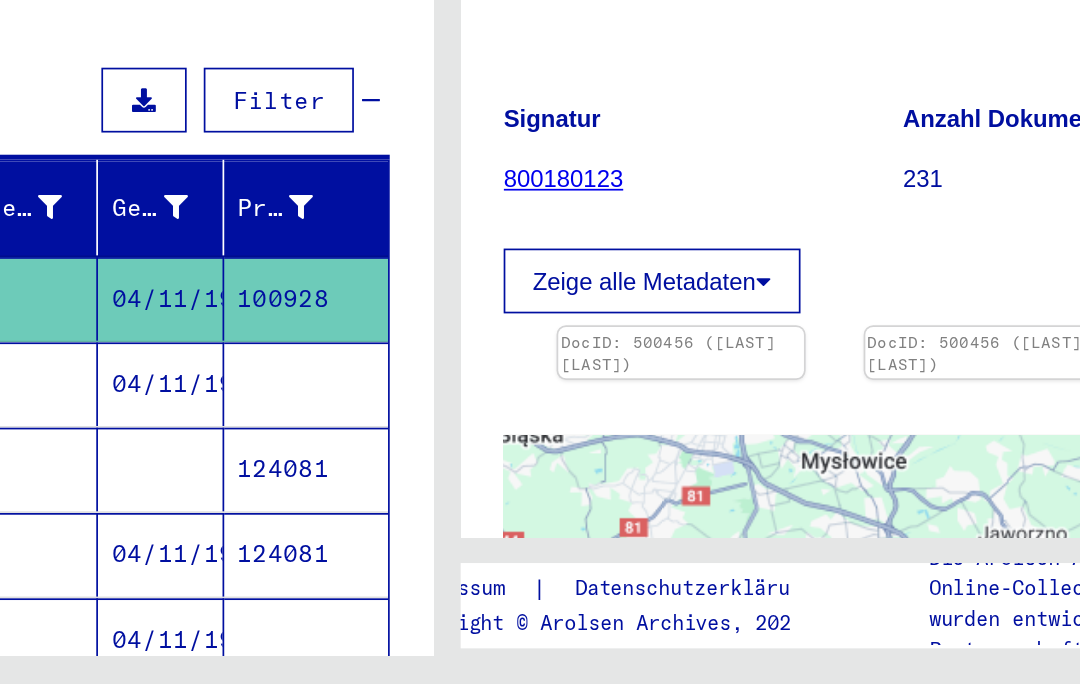 click at bounding box center [677, 475] 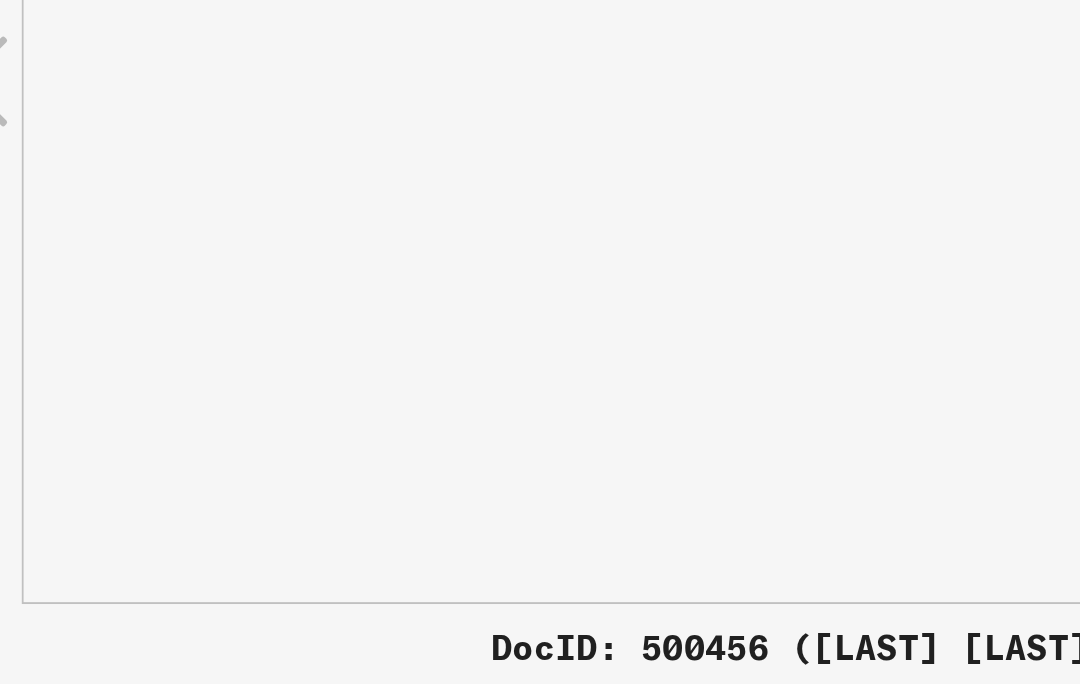 click at bounding box center (540, 292) 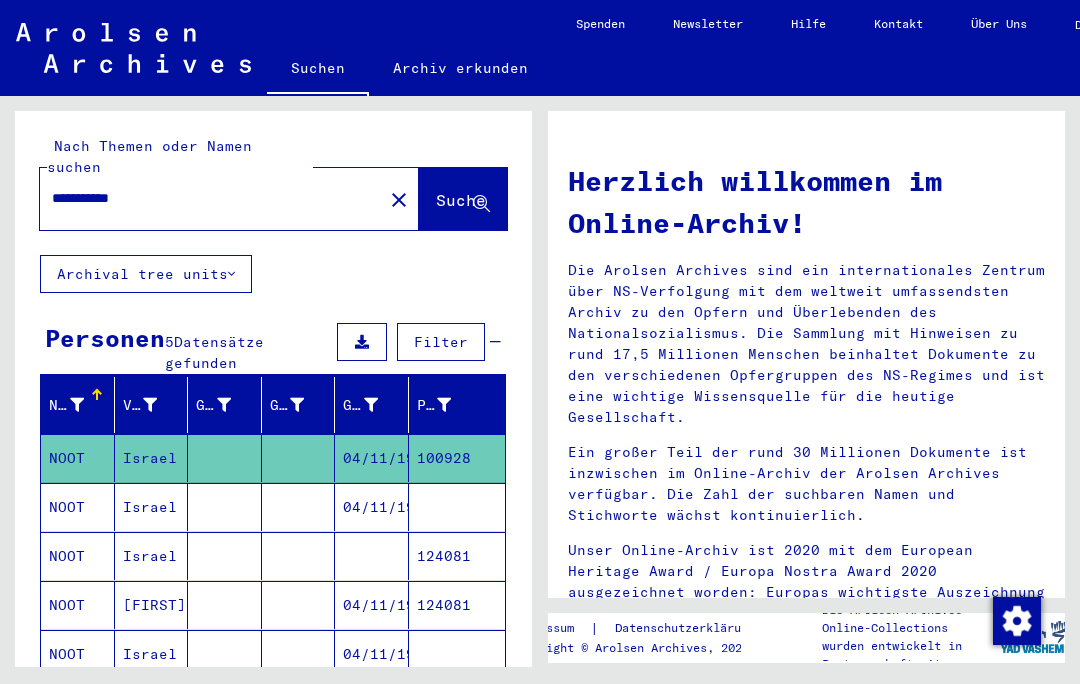 click on "04/11/1915" at bounding box center [372, 458] 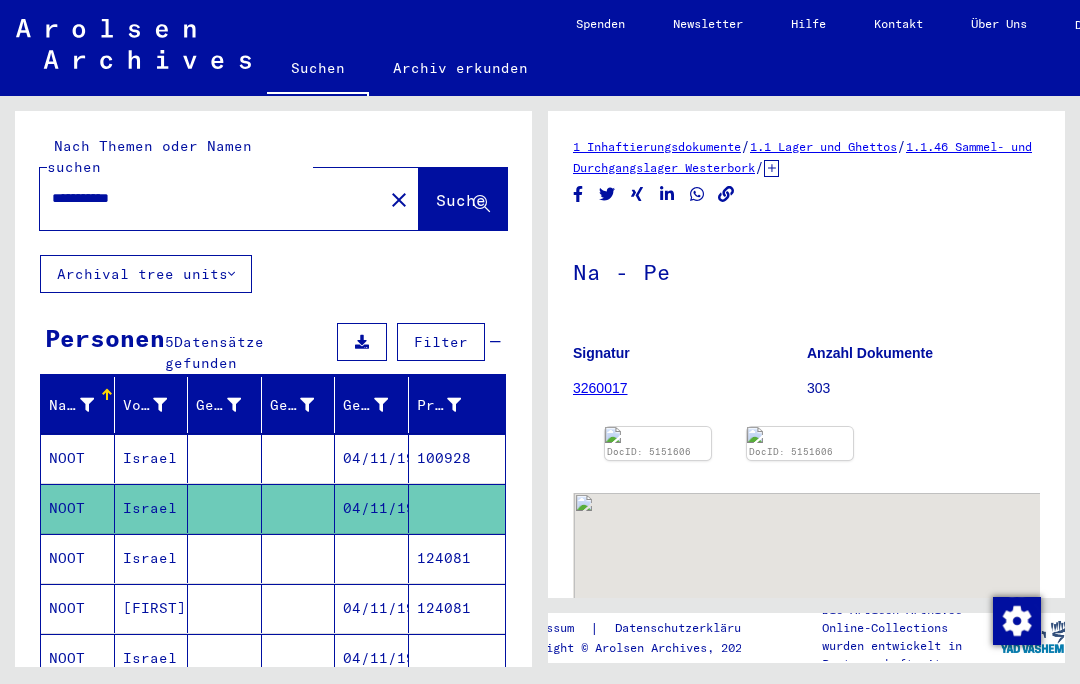 scroll, scrollTop: 0, scrollLeft: 0, axis: both 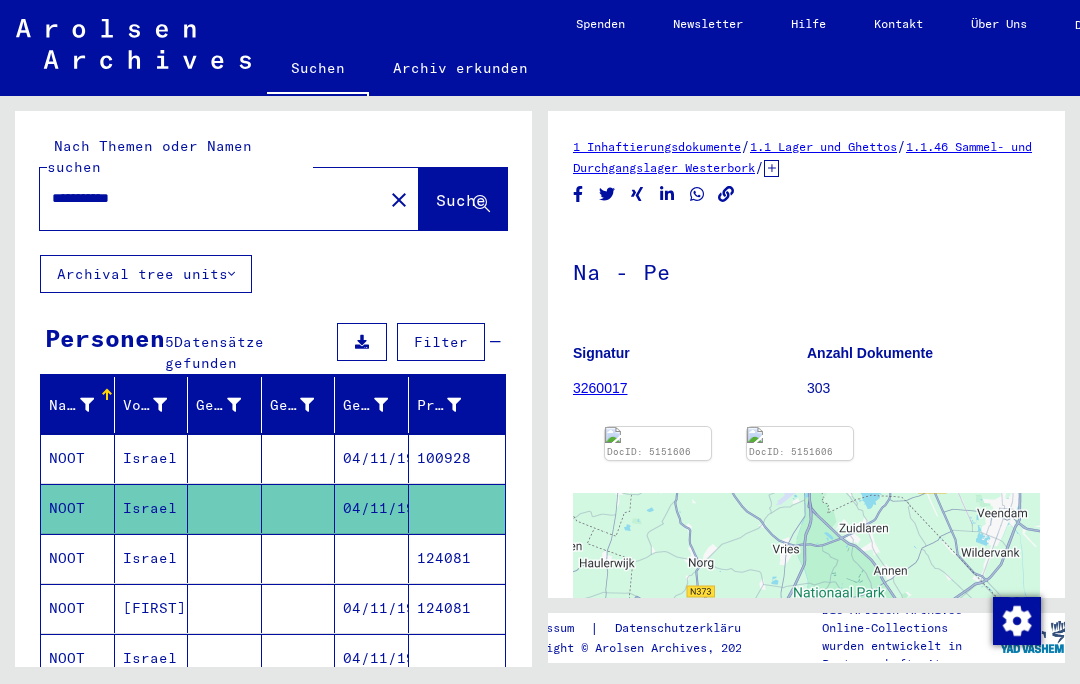 click at bounding box center [658, 435] 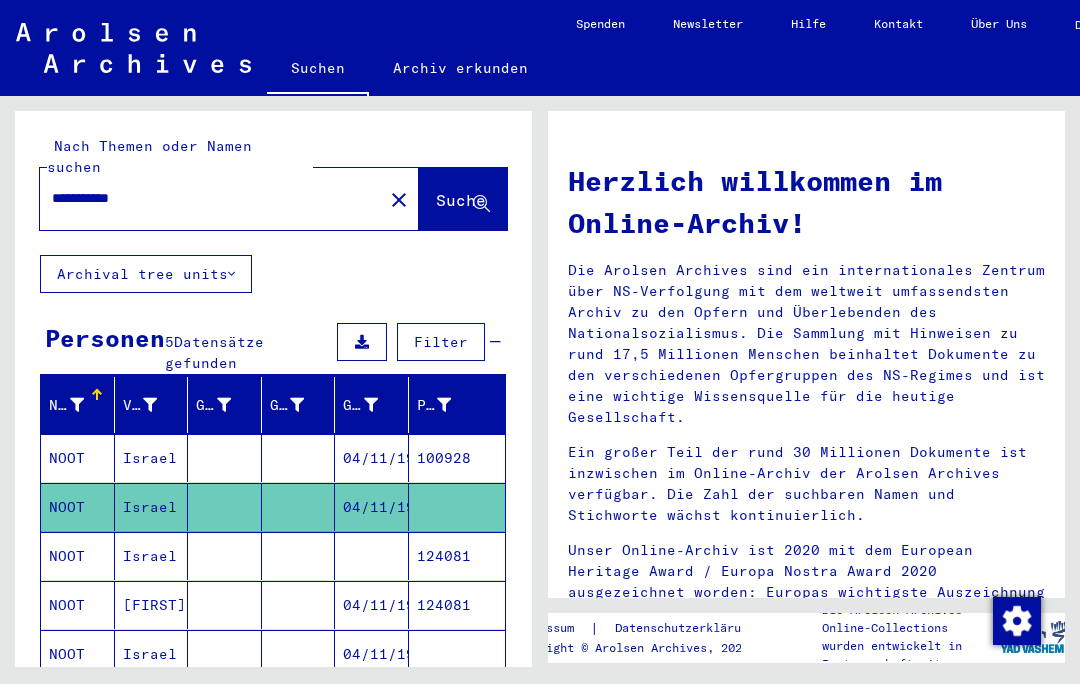 click at bounding box center [299, 458] 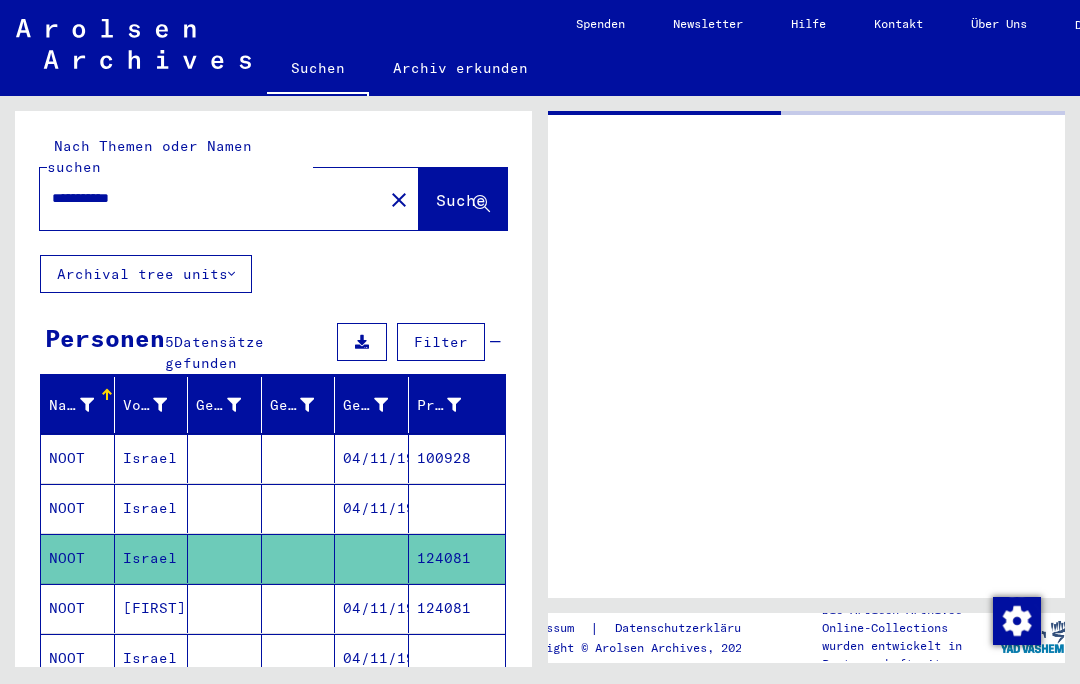 click on "124081" at bounding box center (457, 558) 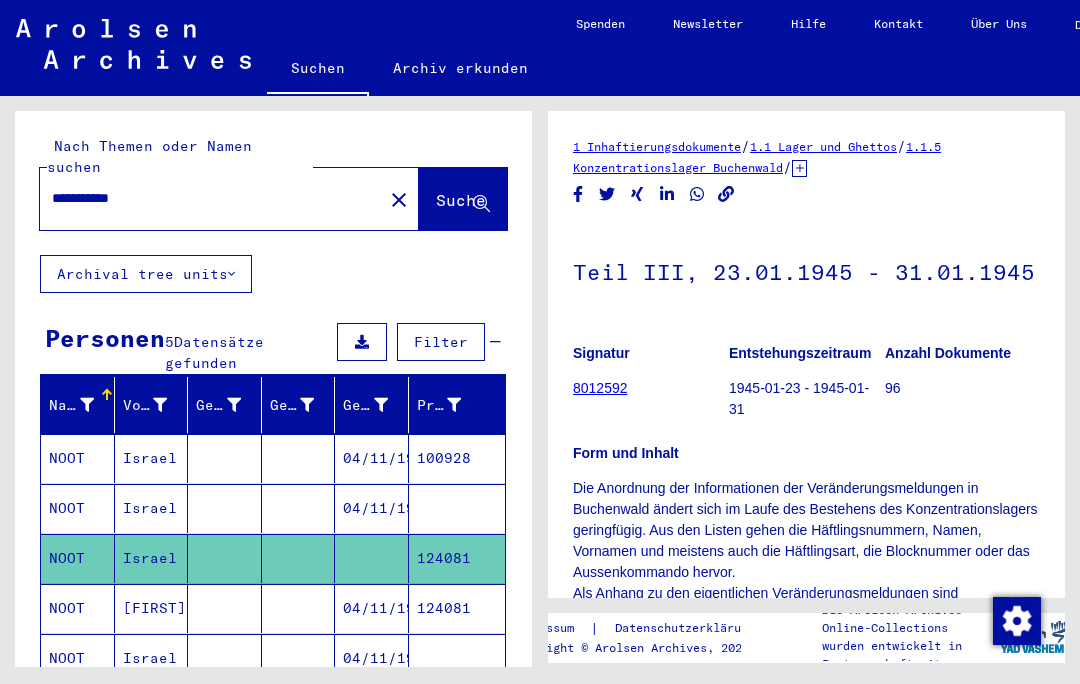 click on "04/11/1915" at bounding box center [372, 458] 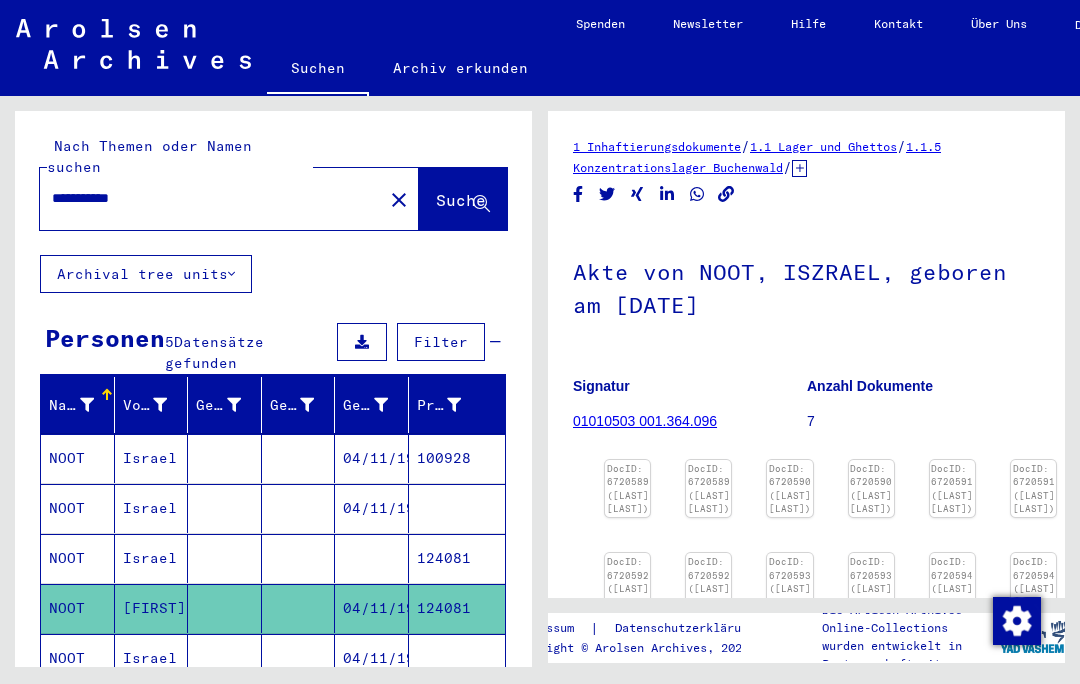 scroll, scrollTop: 0, scrollLeft: 0, axis: both 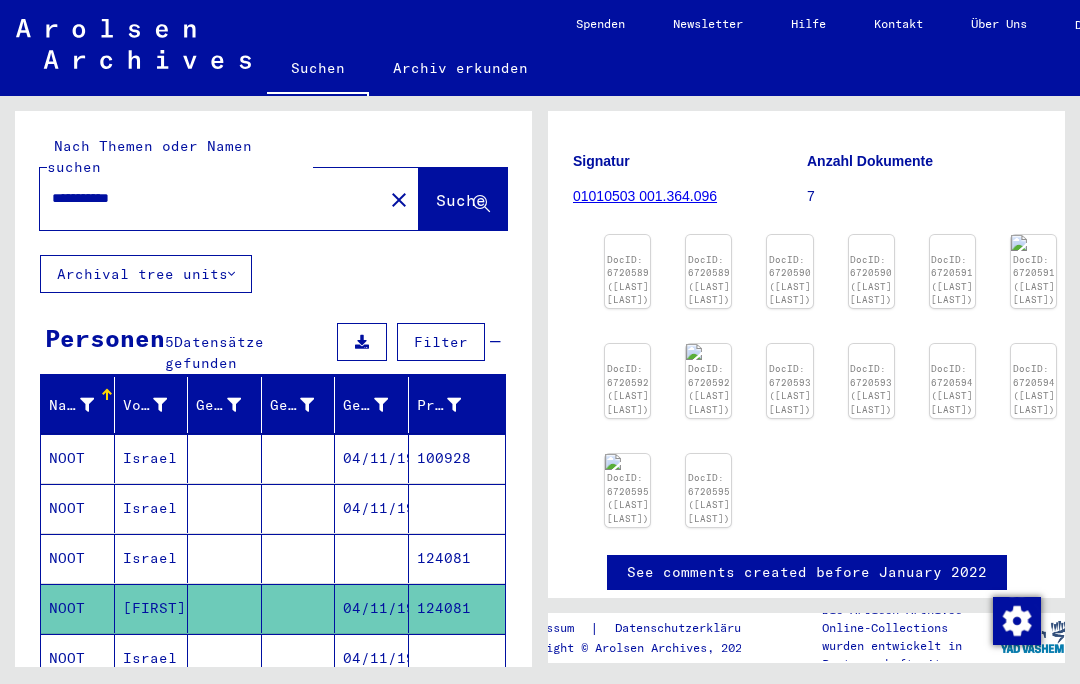 click at bounding box center [627, 235] 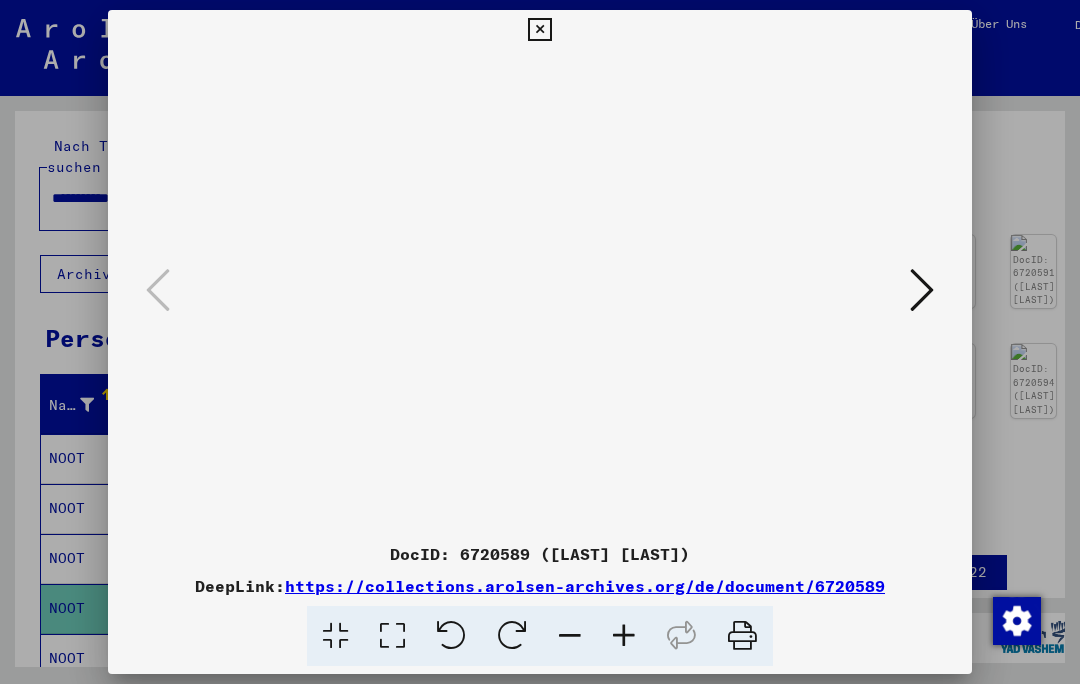 click at bounding box center (922, 290) 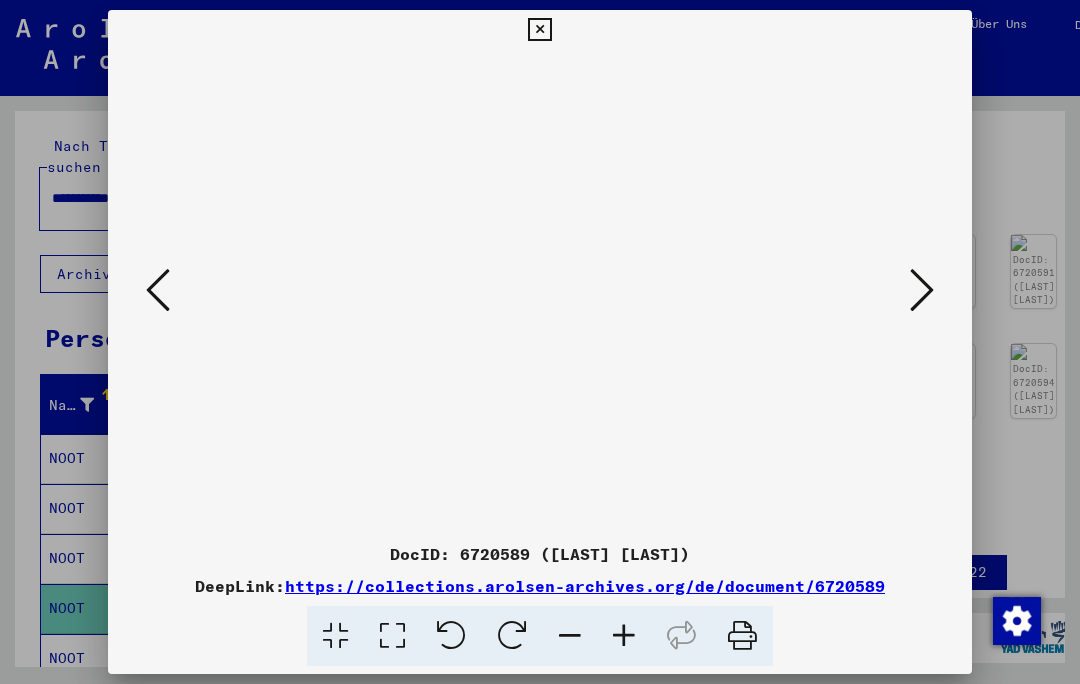 click at bounding box center [922, 290] 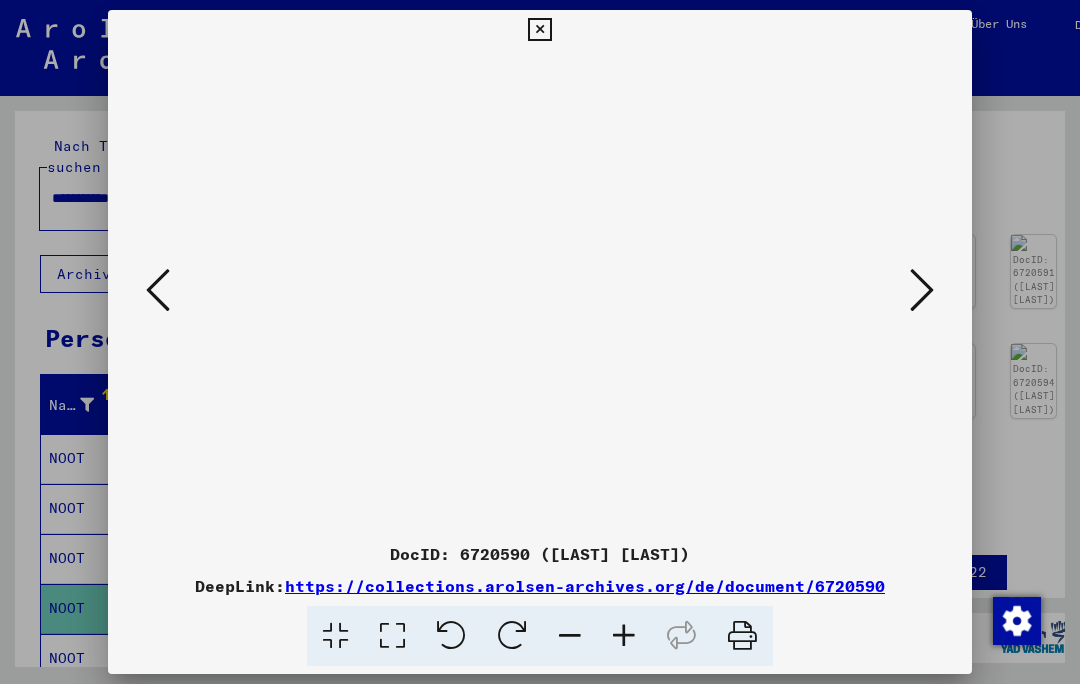 click at bounding box center (922, 290) 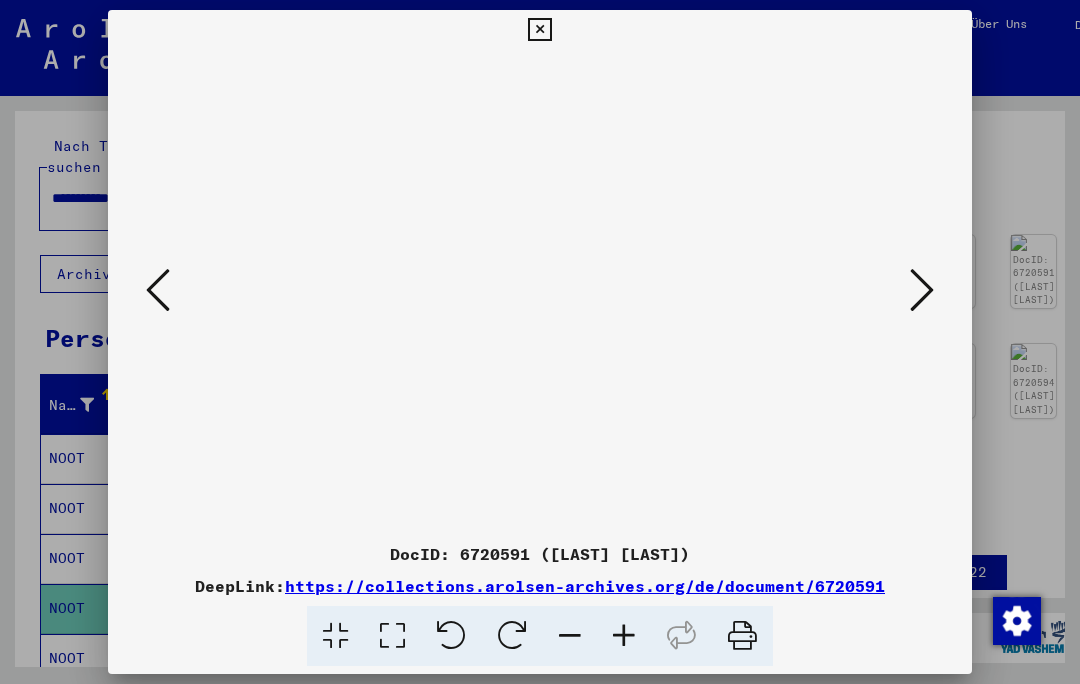 click at bounding box center (922, 290) 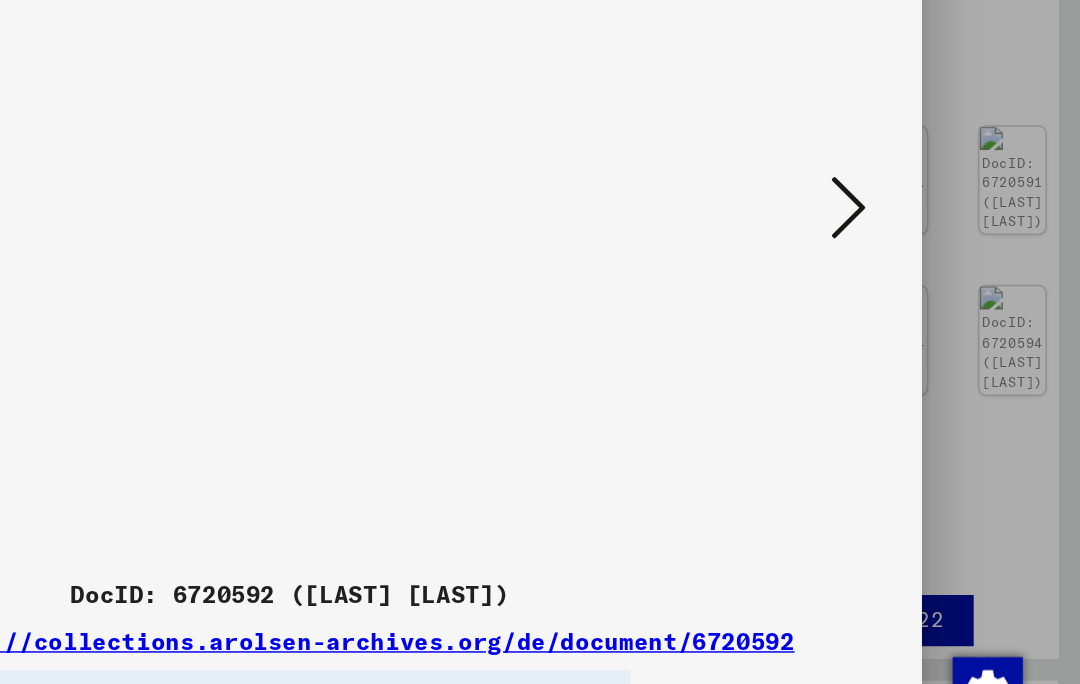 click at bounding box center (922, 290) 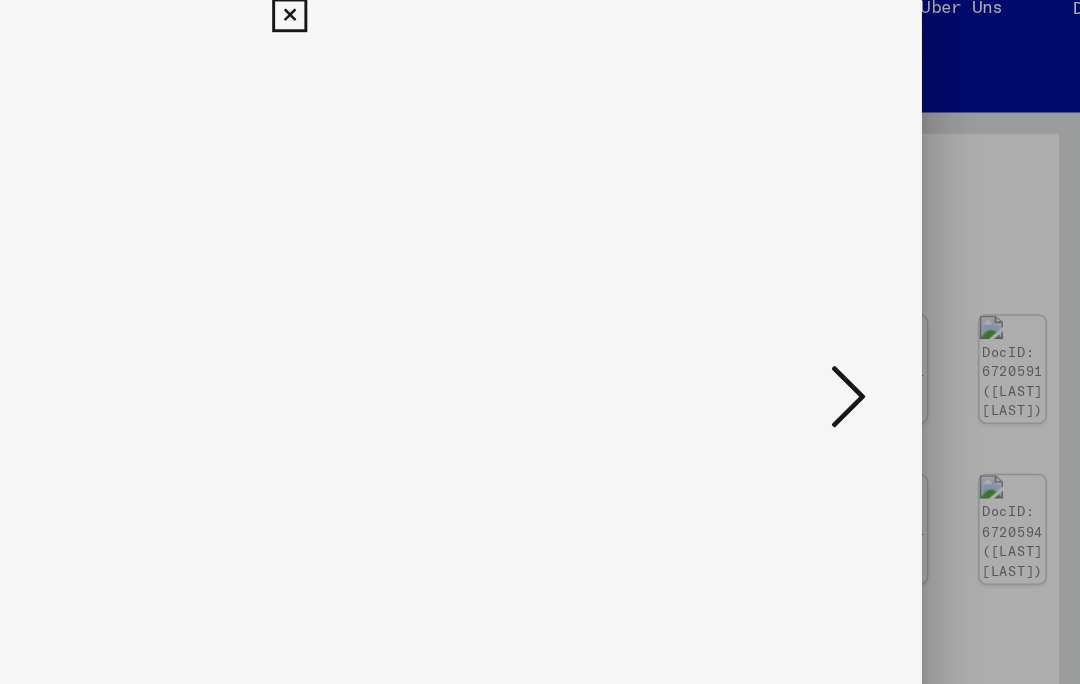 click at bounding box center [922, 290] 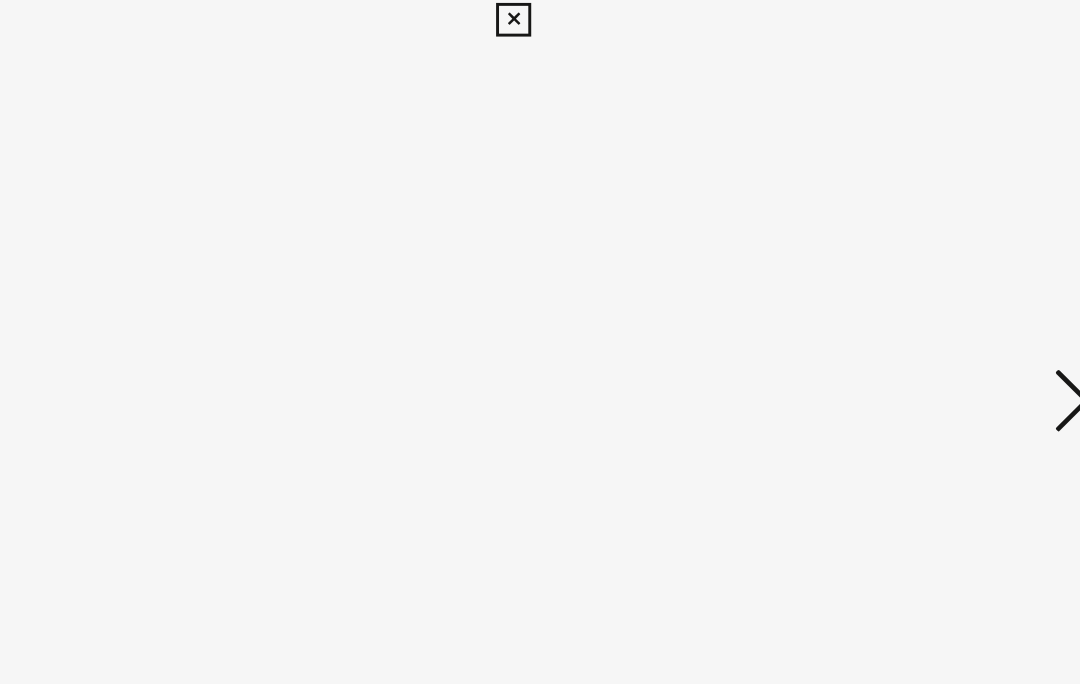 click at bounding box center [922, 290] 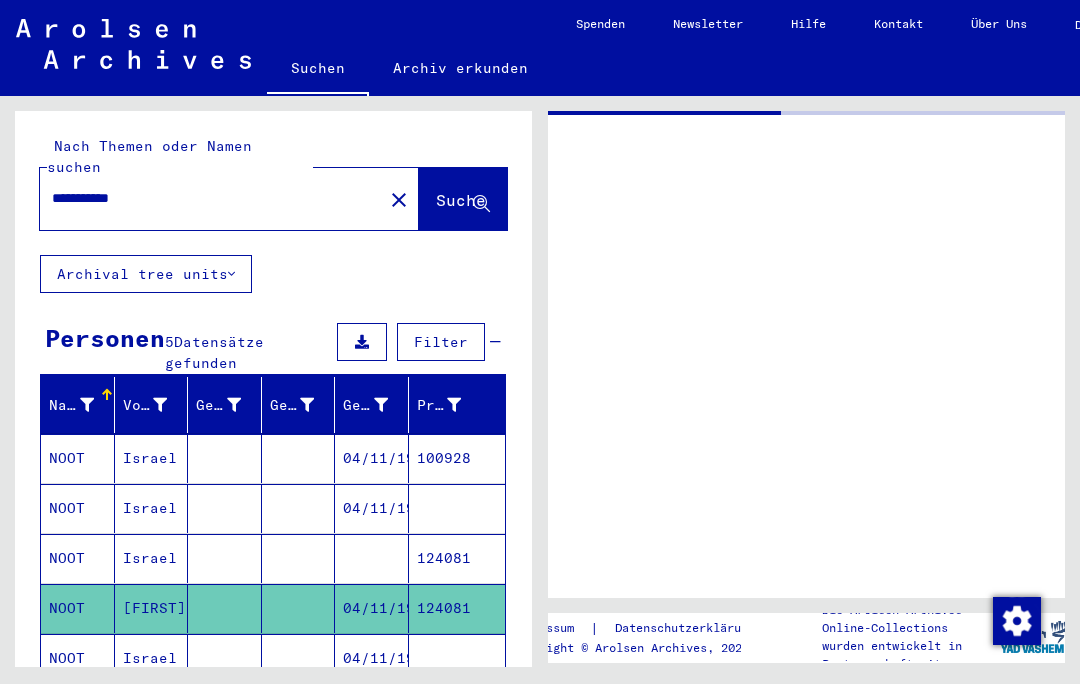 scroll, scrollTop: 0, scrollLeft: 0, axis: both 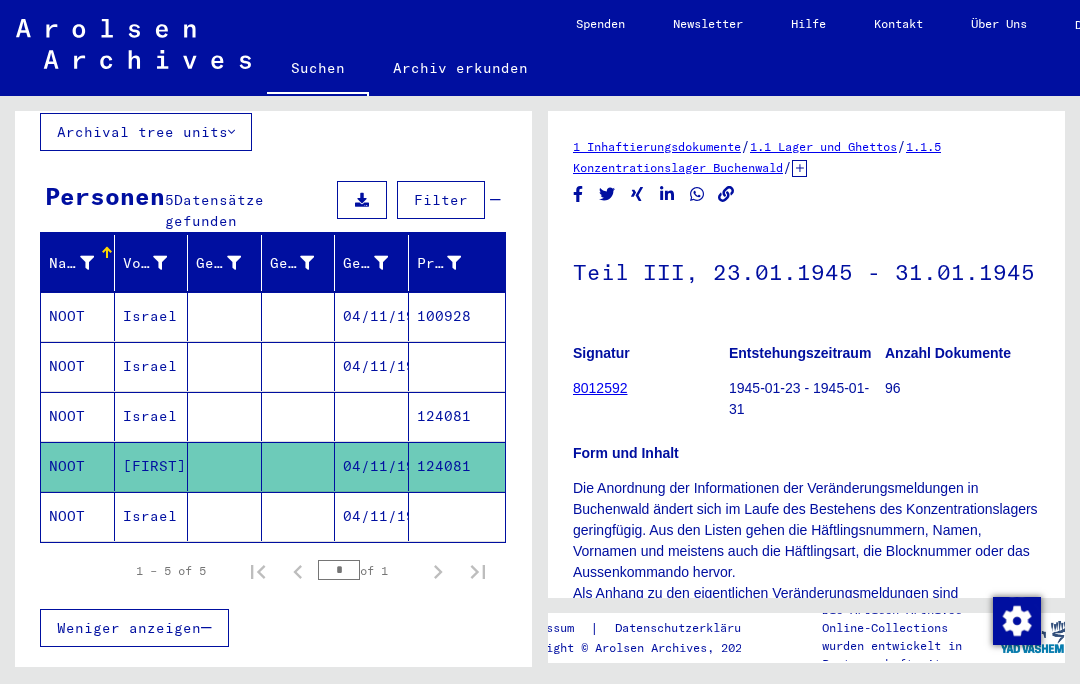 click on "04/11/1915" at bounding box center [372, 316] 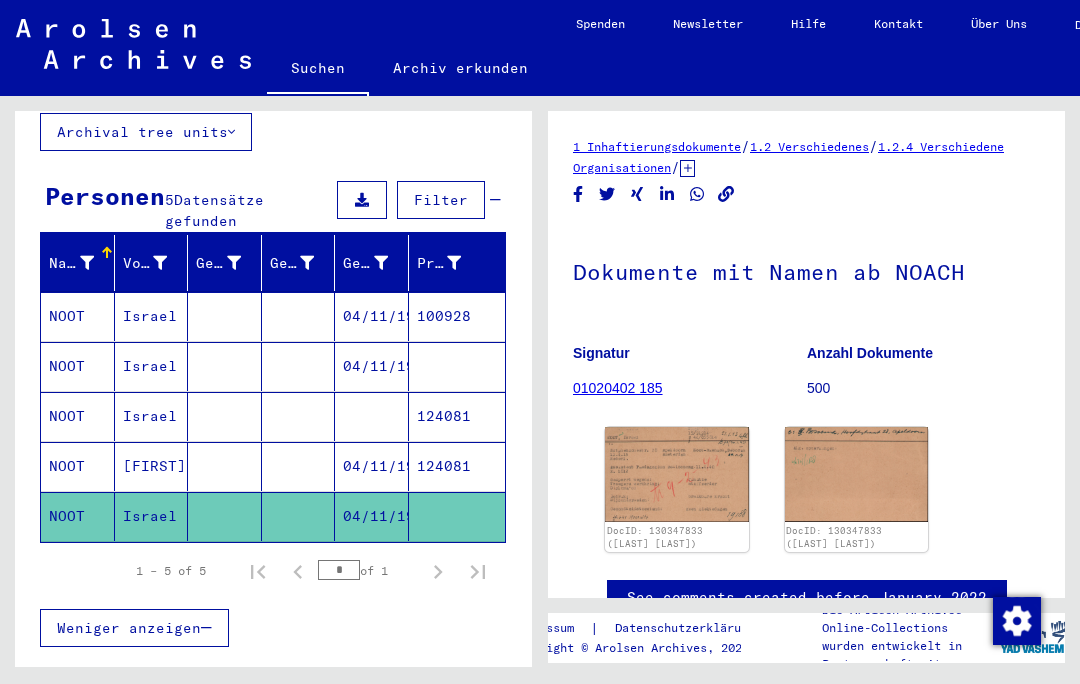 scroll, scrollTop: 0, scrollLeft: 0, axis: both 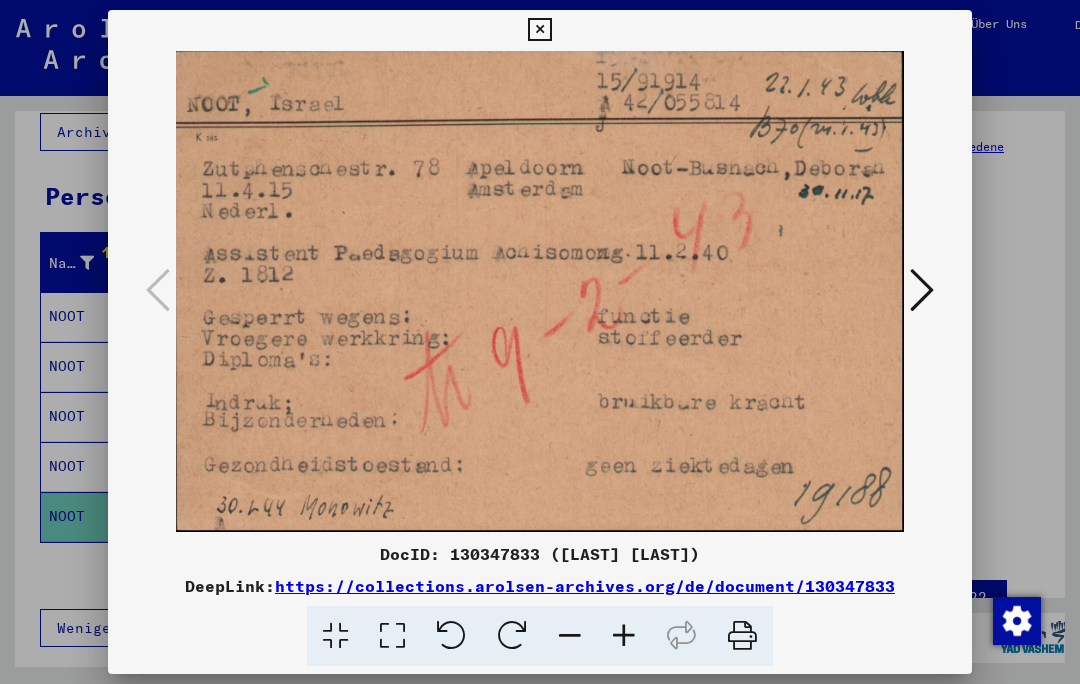 click at bounding box center (922, 290) 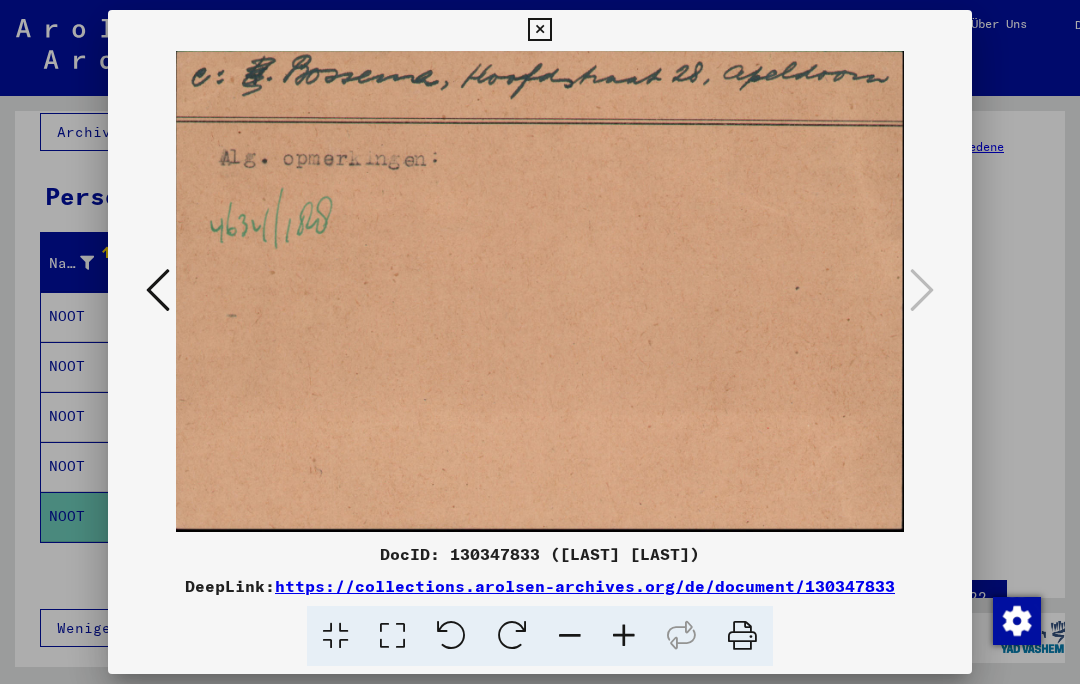 click at bounding box center (158, 290) 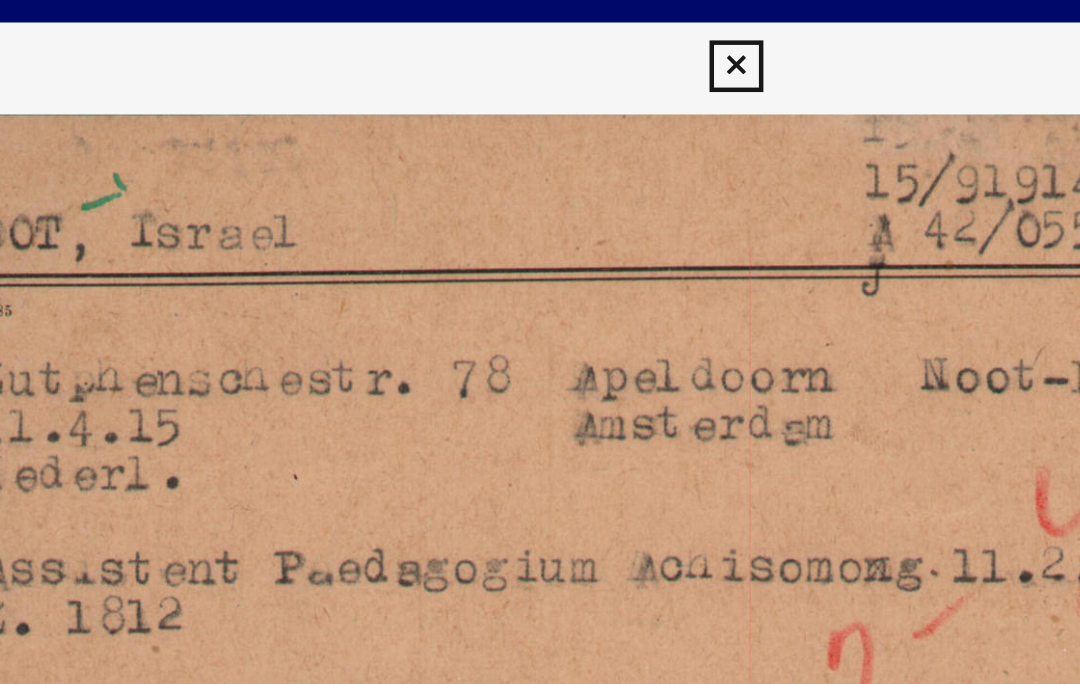 scroll, scrollTop: 0, scrollLeft: 0, axis: both 